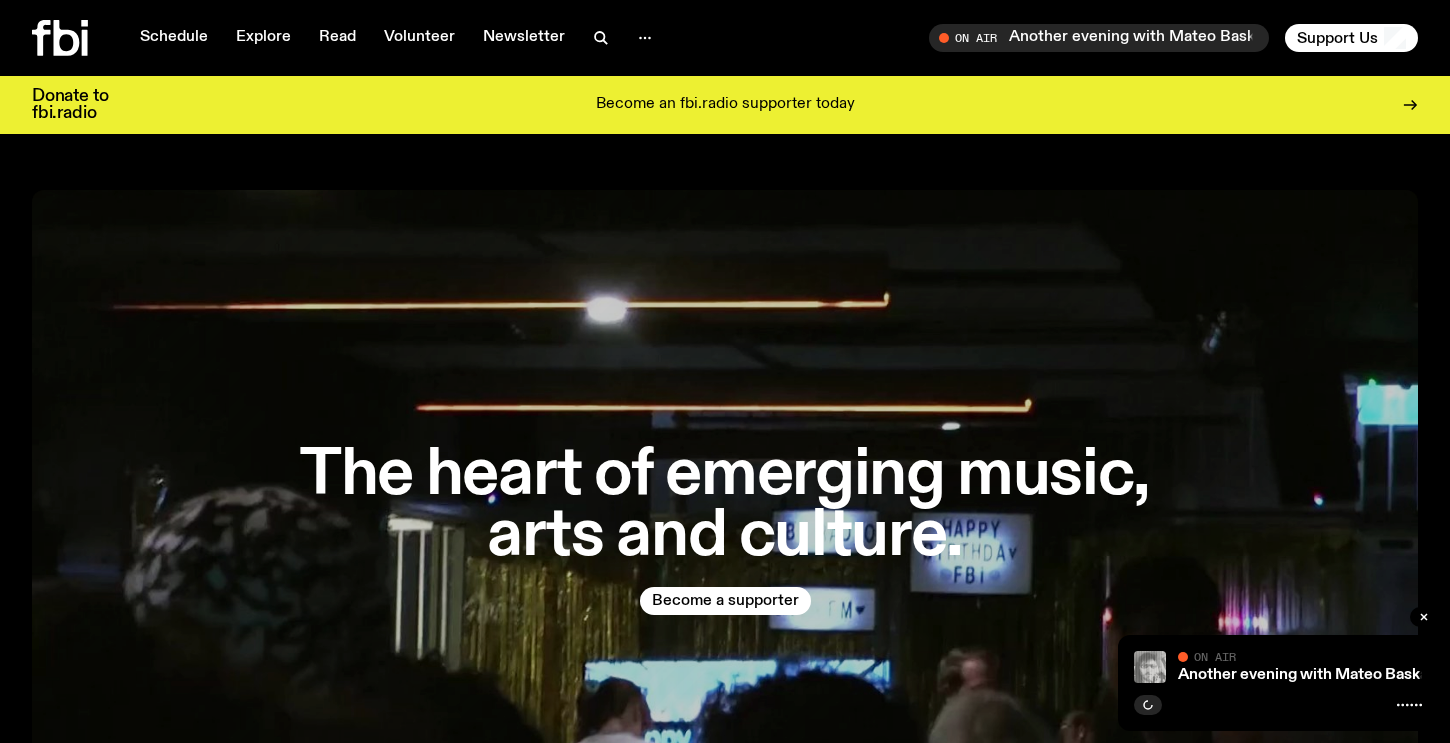 scroll, scrollTop: 0, scrollLeft: 0, axis: both 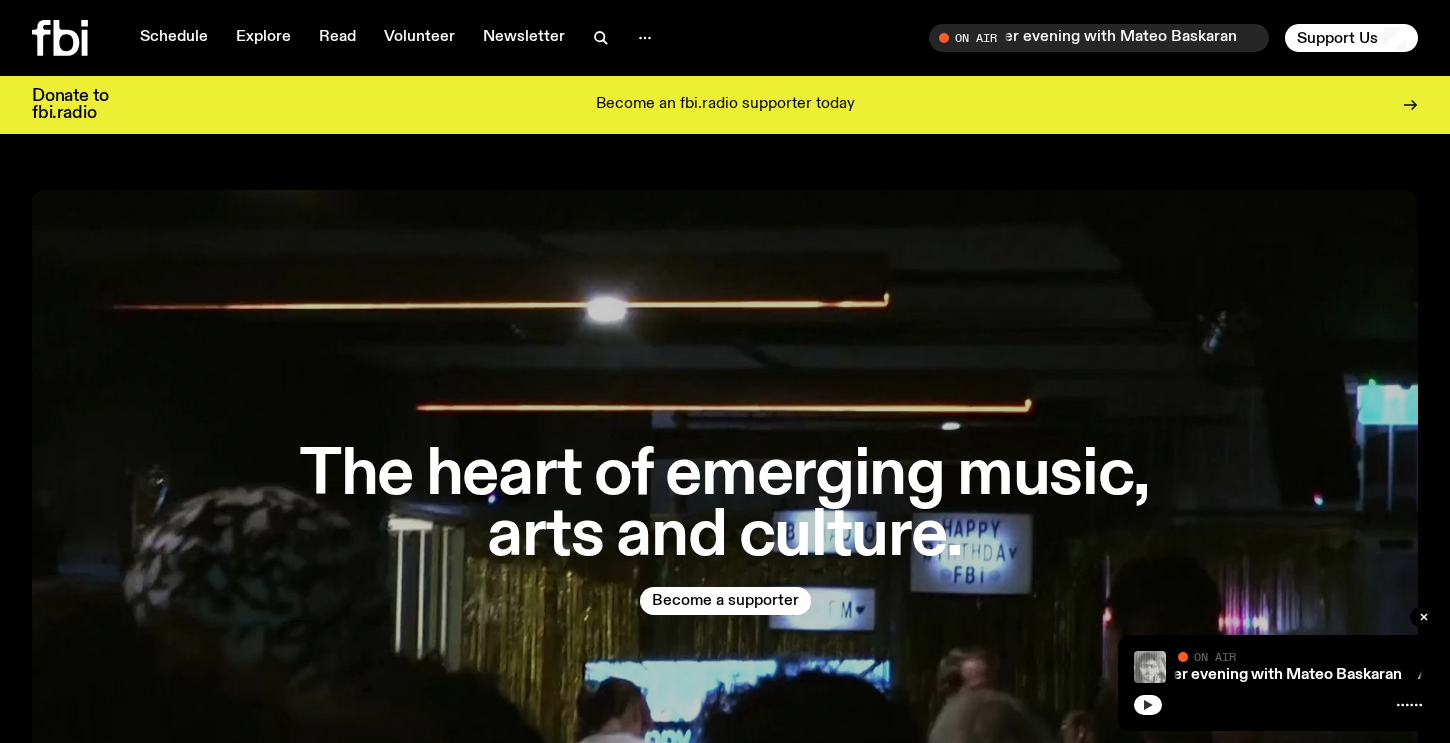 click at bounding box center [1148, 705] 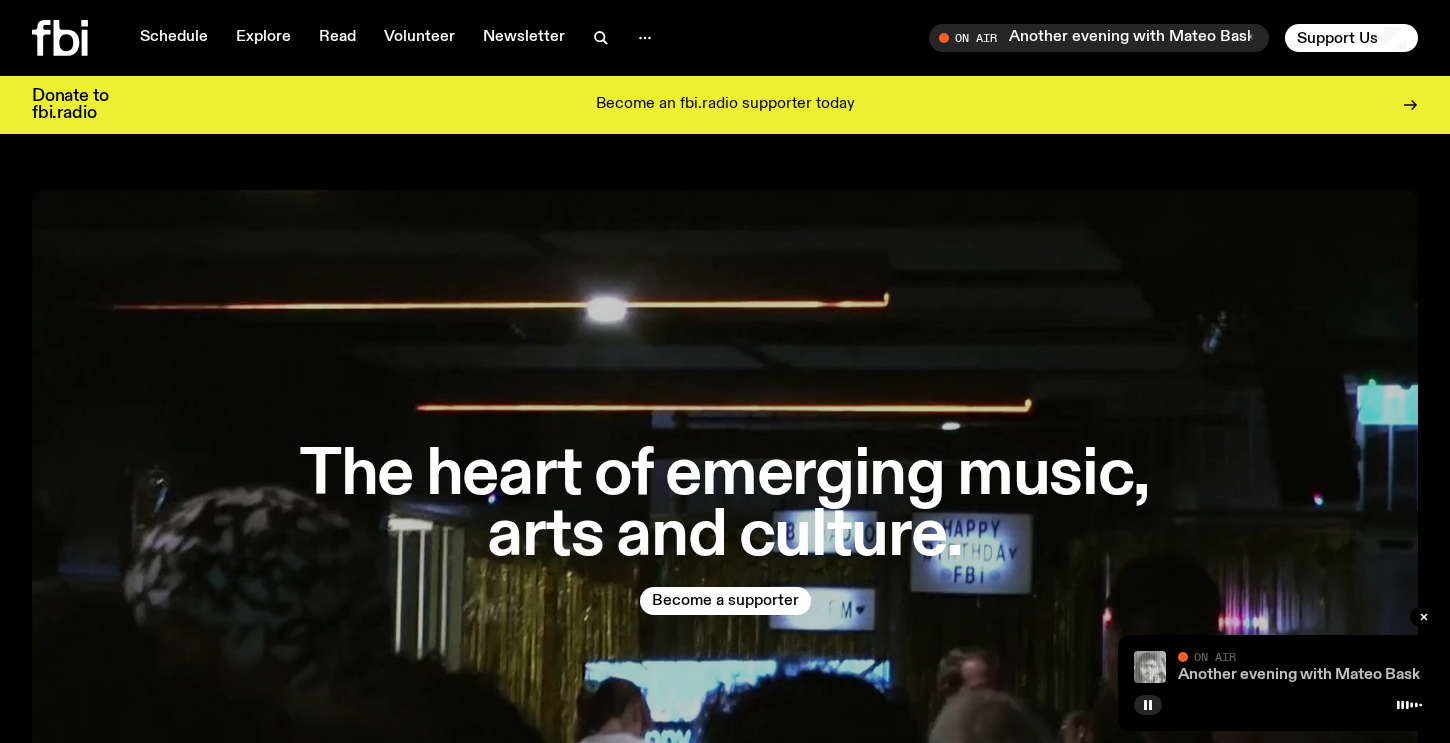 click on "Another evening with Mateo Baskaran" 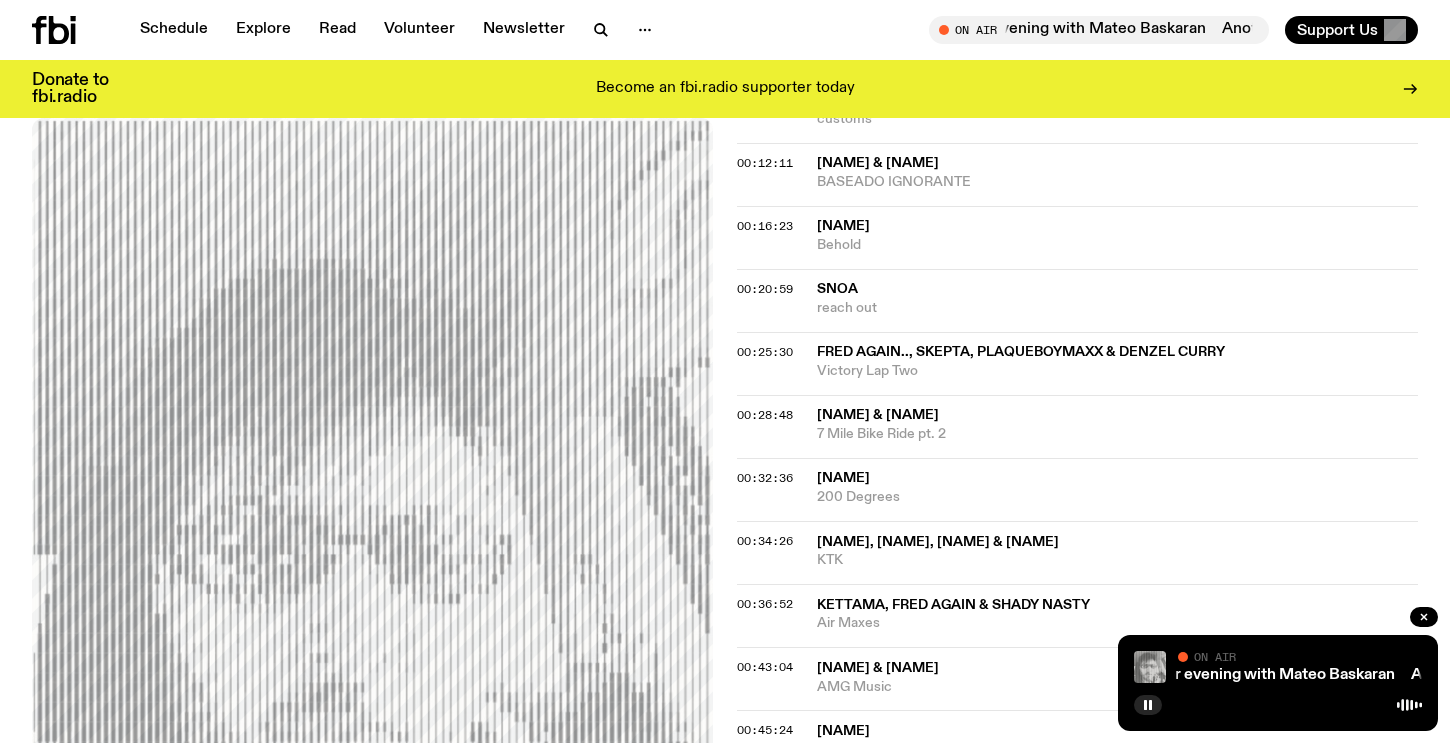 scroll, scrollTop: 1173, scrollLeft: 0, axis: vertical 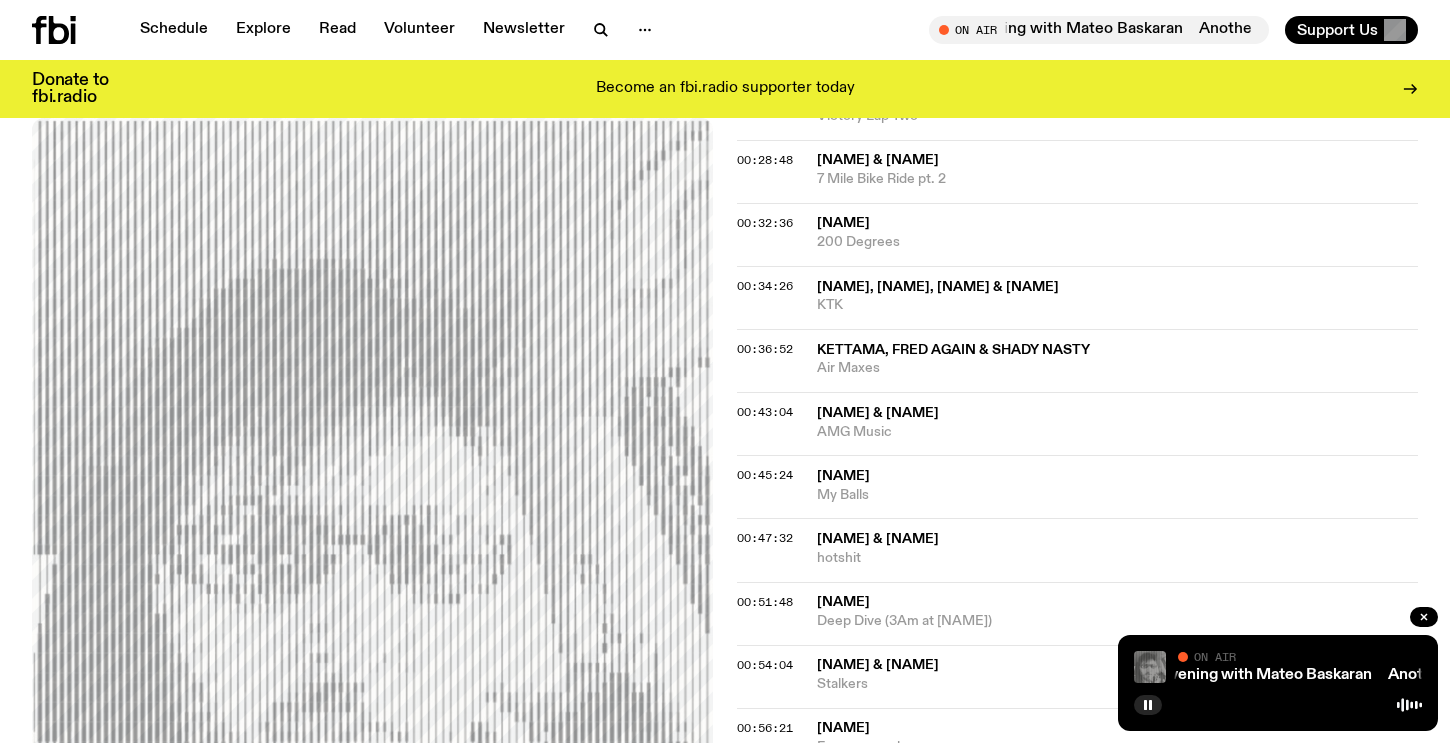 click at bounding box center [1150, 667] 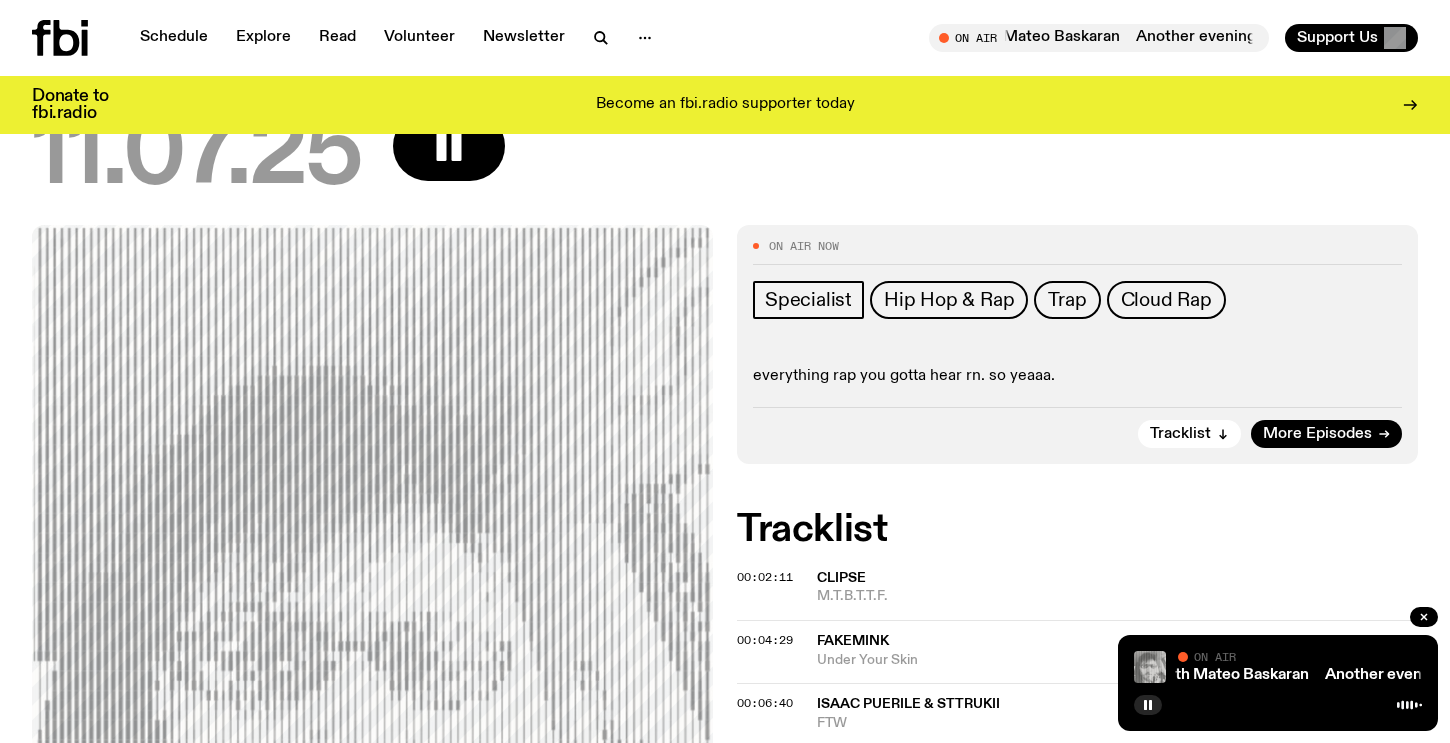 scroll, scrollTop: 0, scrollLeft: 0, axis: both 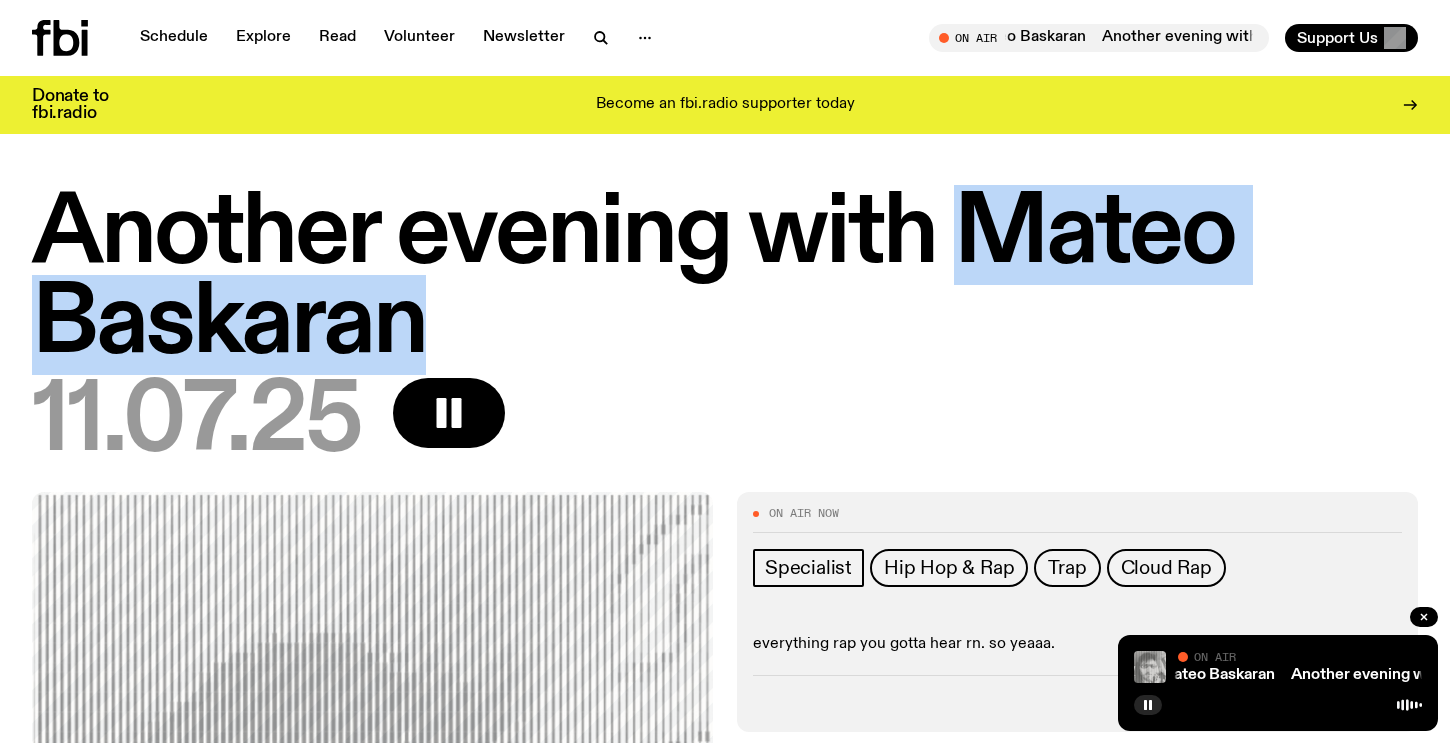 drag, startPoint x: 959, startPoint y: 228, endPoint x: 418, endPoint y: 331, distance: 550.7177 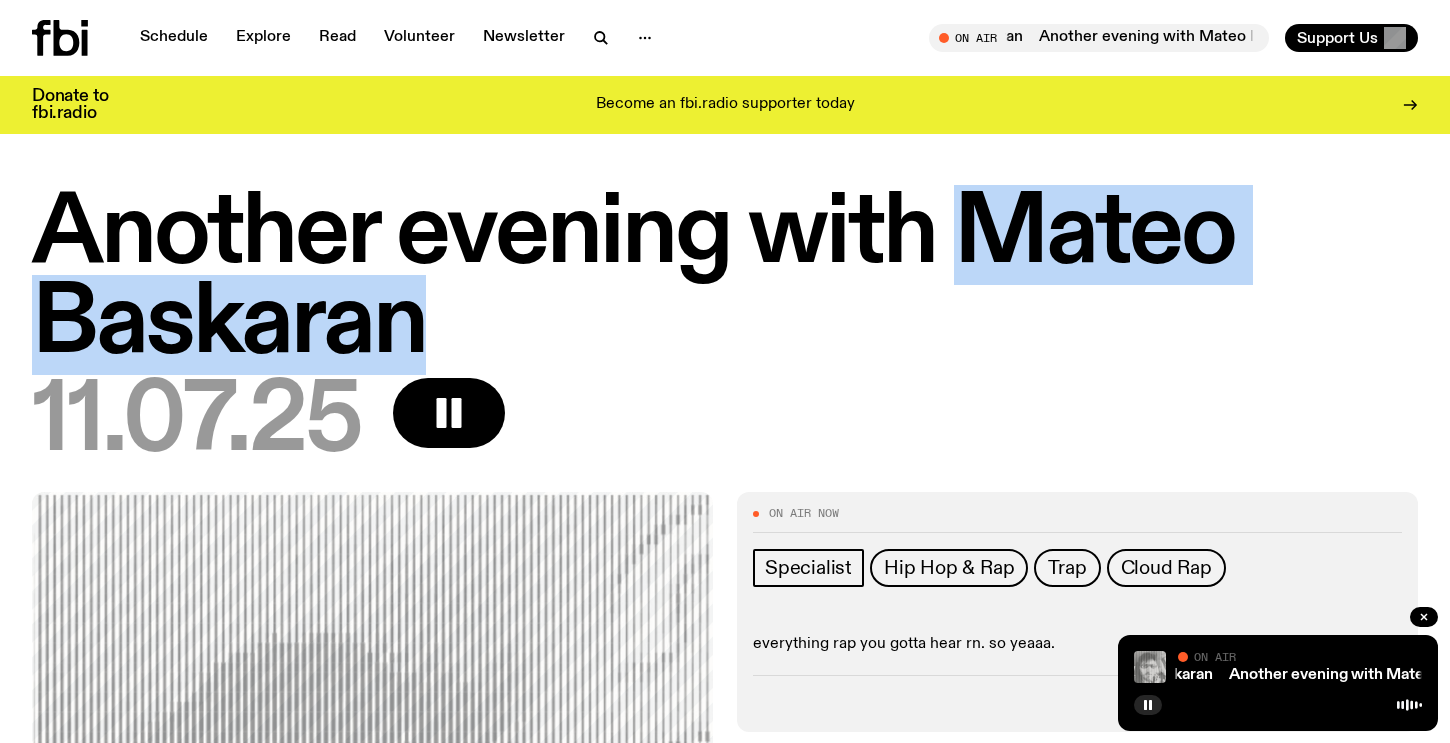 click on "Another evening with Mateo Baskaran" at bounding box center (725, 280) 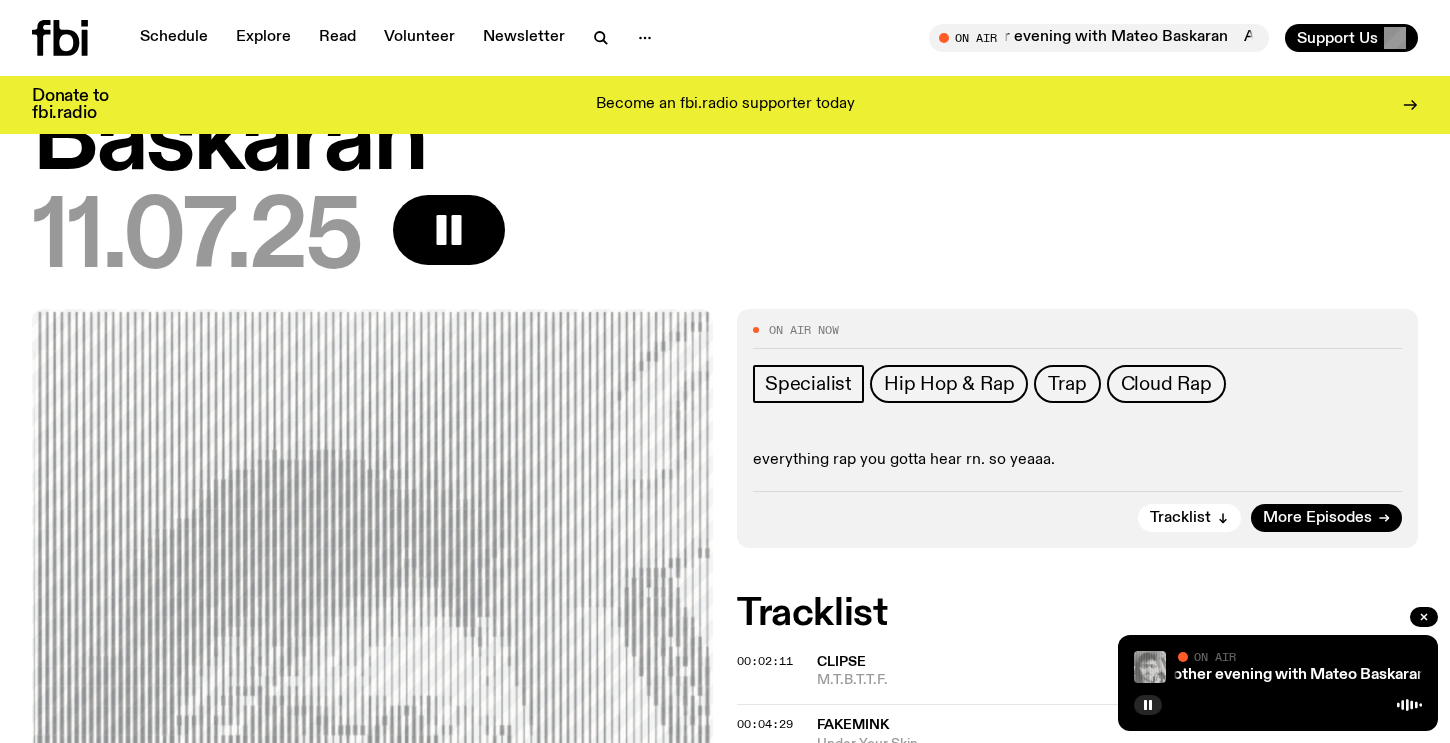 scroll, scrollTop: 0, scrollLeft: 0, axis: both 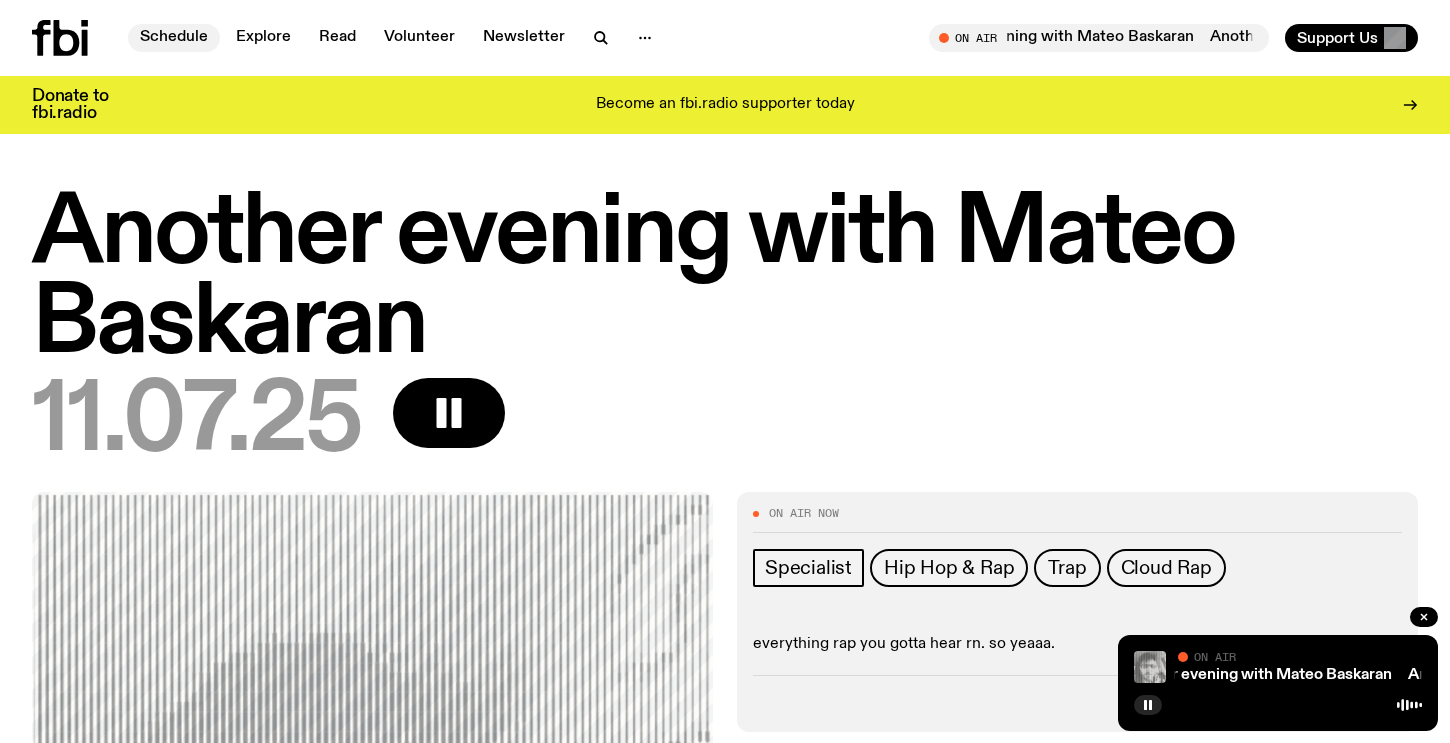 click on "Schedule" at bounding box center [174, 38] 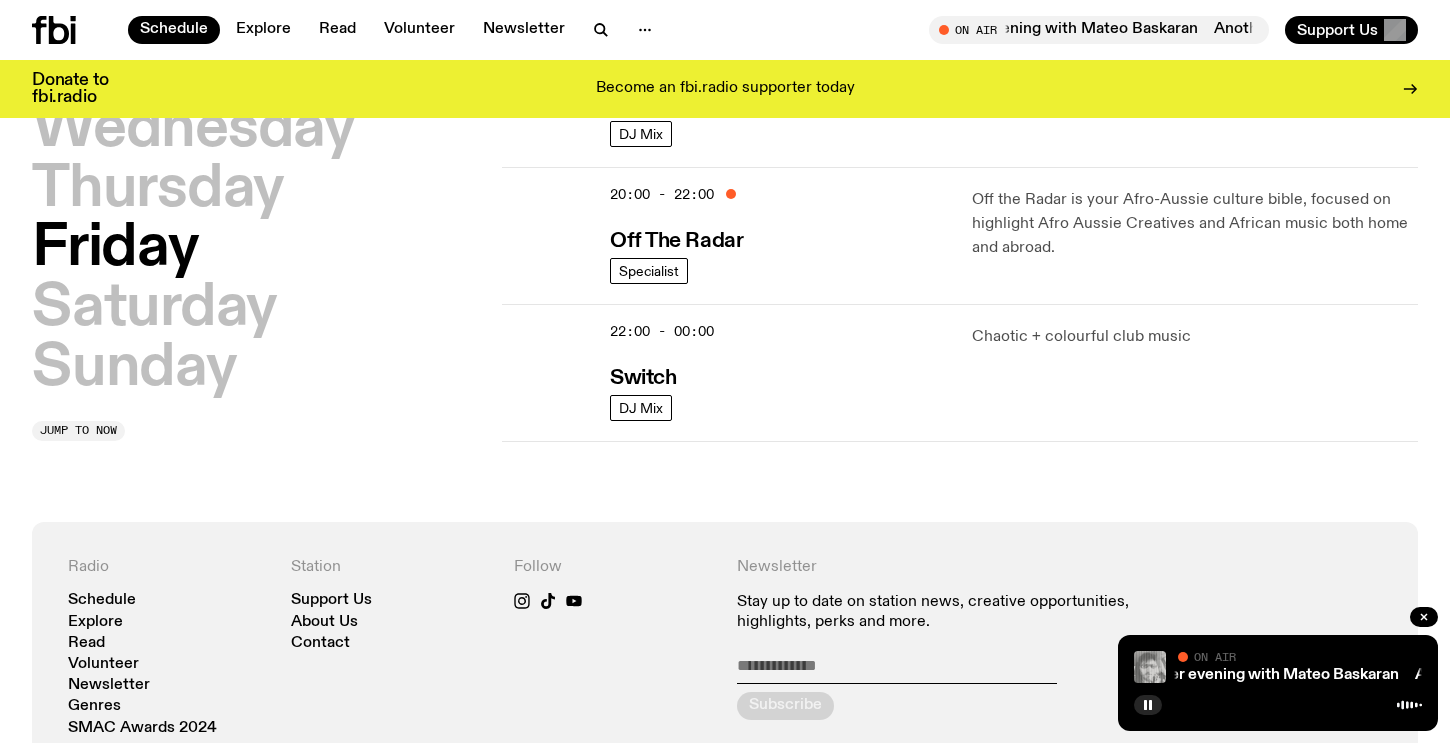 scroll, scrollTop: 0, scrollLeft: 0, axis: both 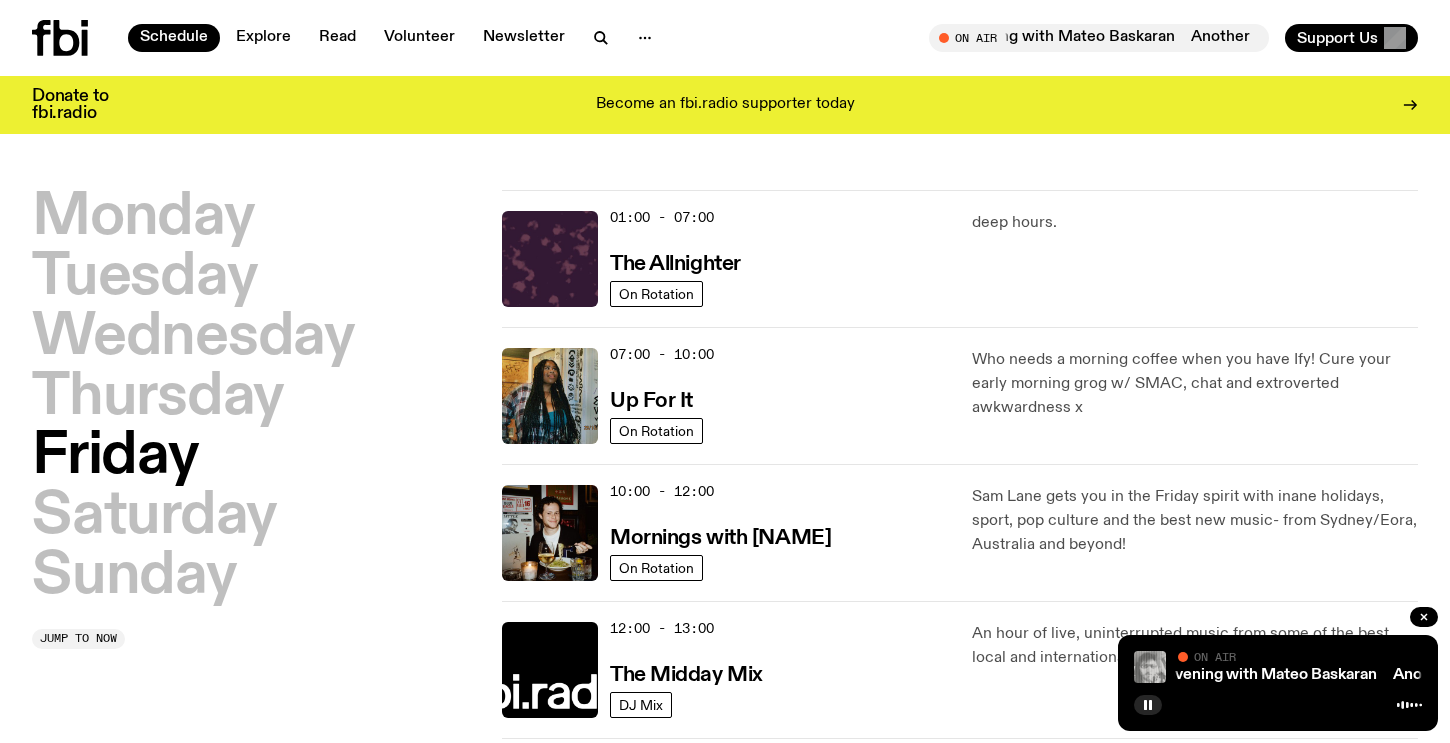 click 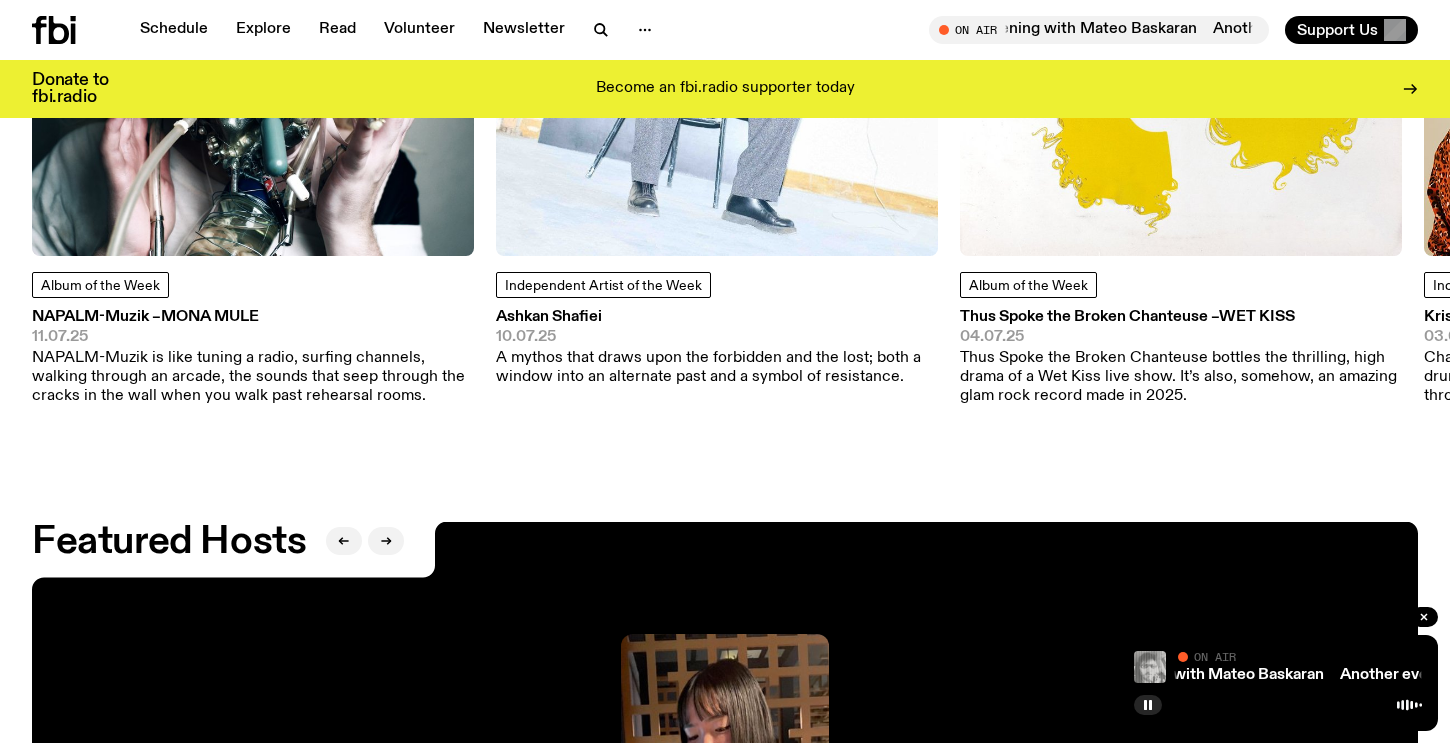 scroll, scrollTop: 2851, scrollLeft: 0, axis: vertical 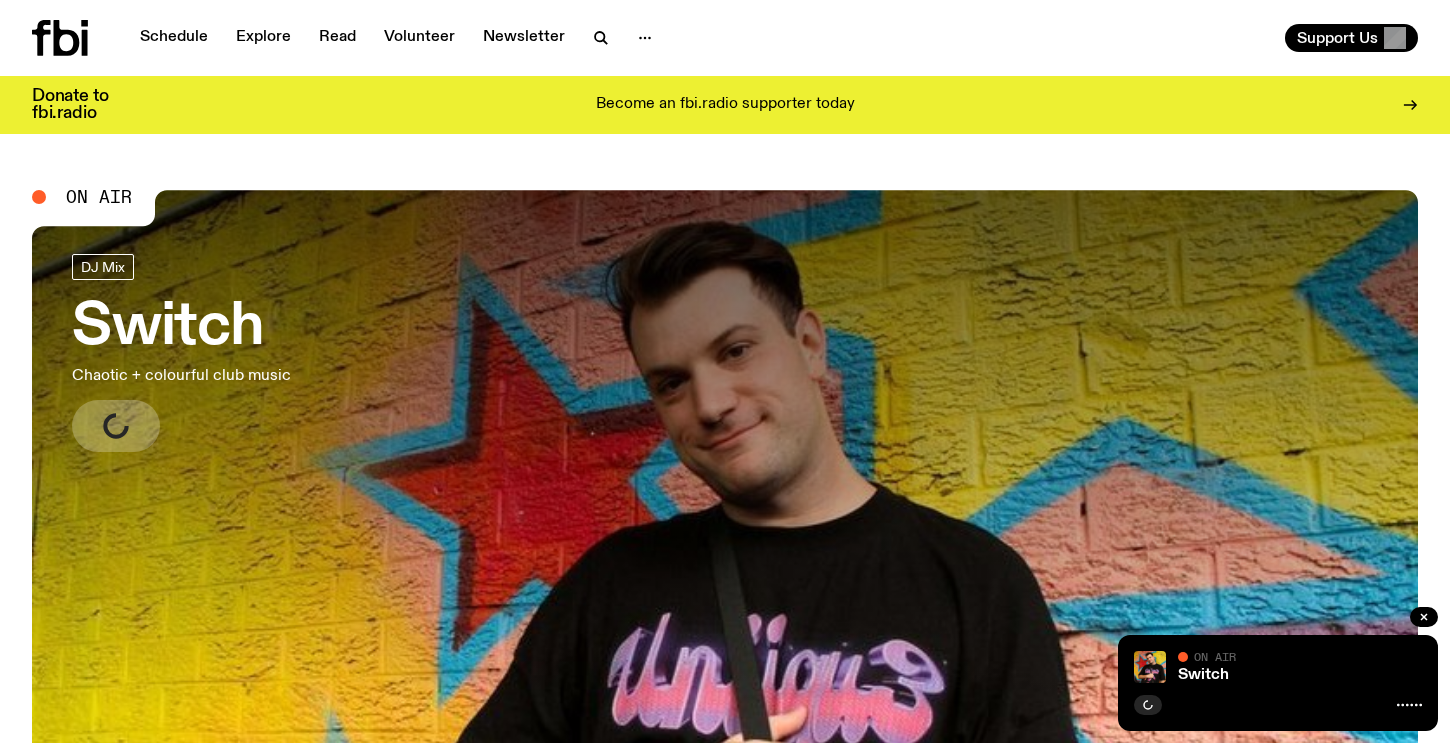 click on "Switch" at bounding box center (181, 328) 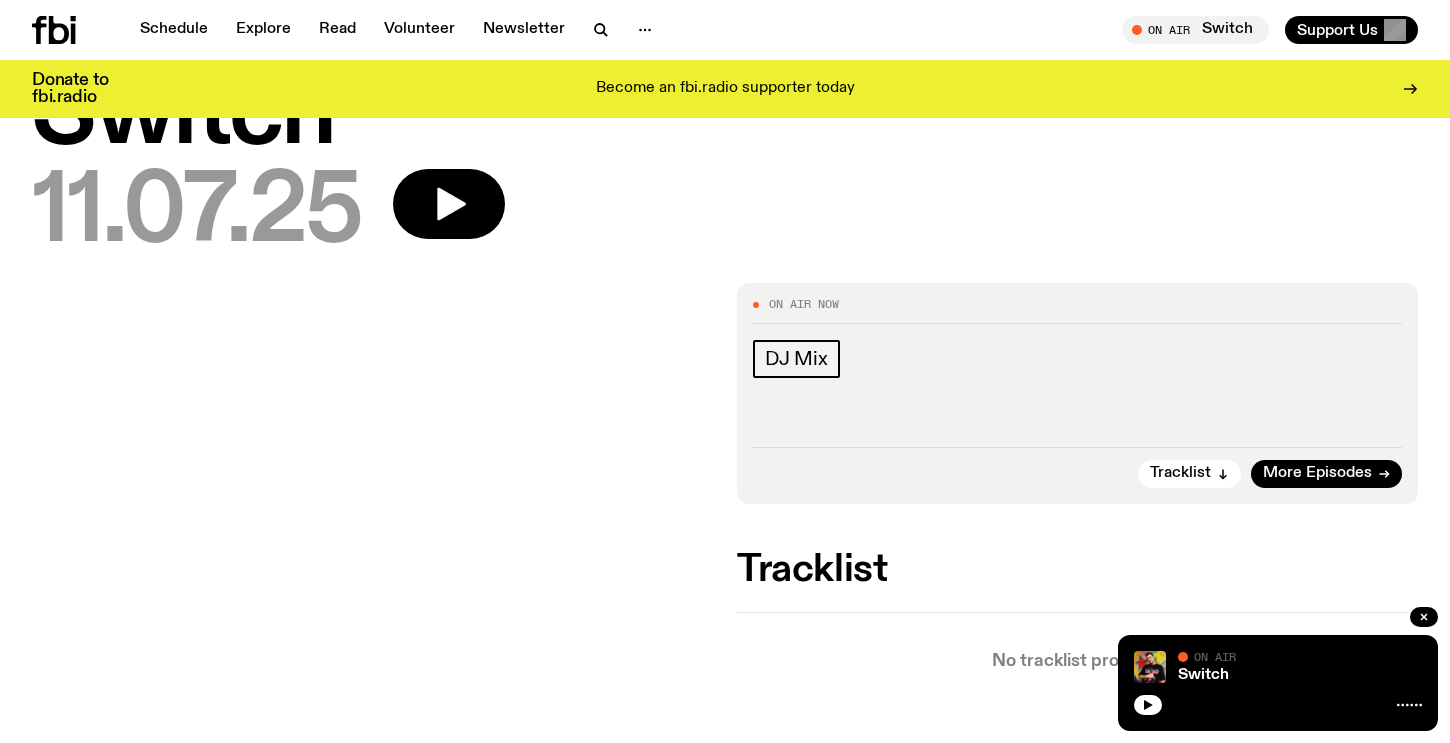 scroll, scrollTop: 0, scrollLeft: 0, axis: both 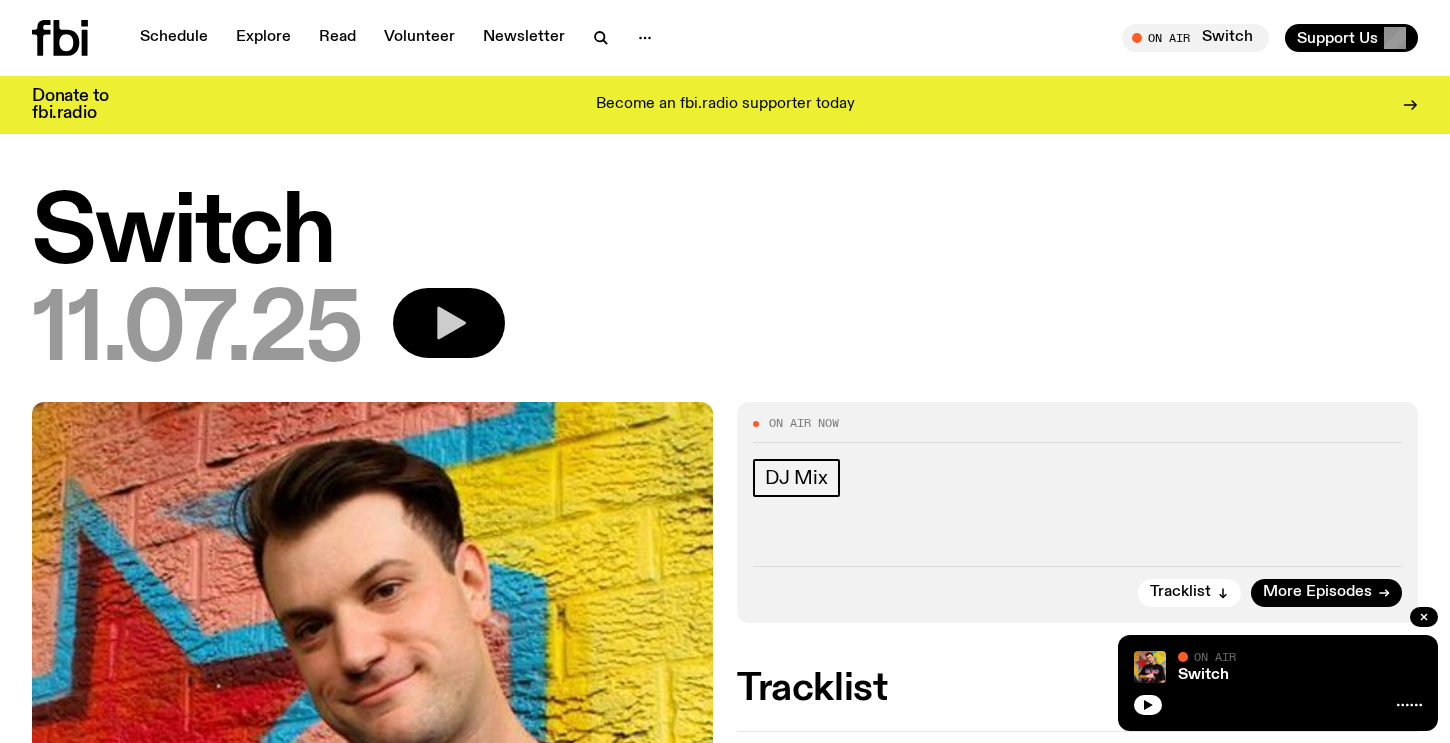 click 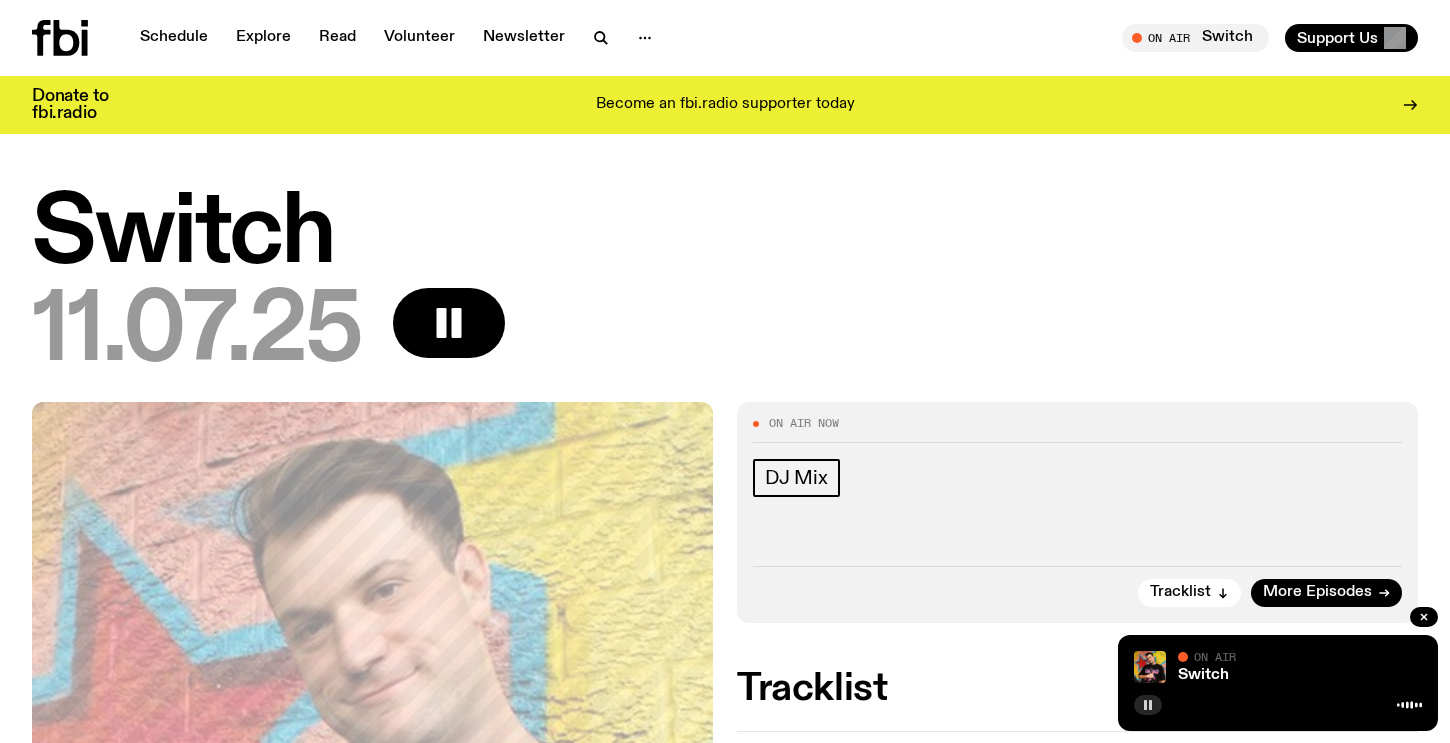 click at bounding box center [1148, 705] 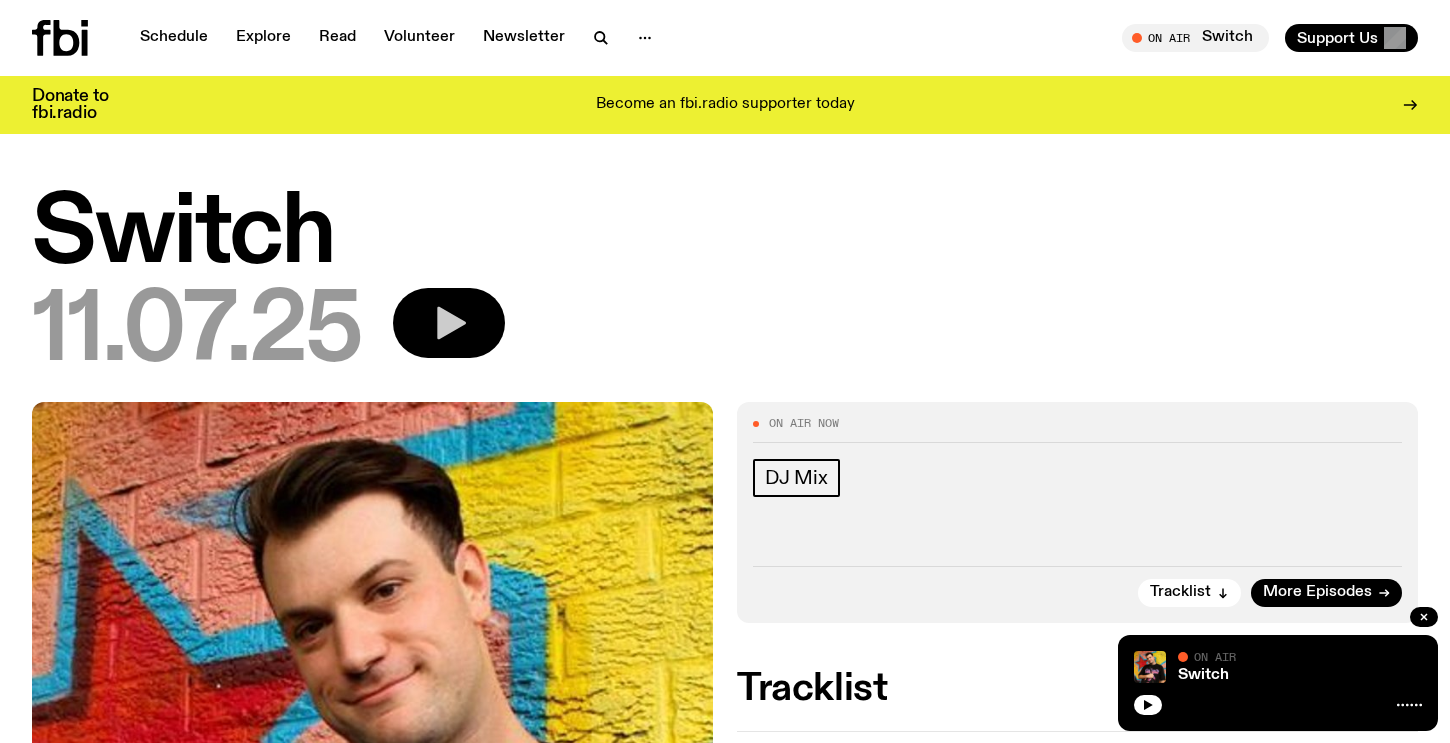 click 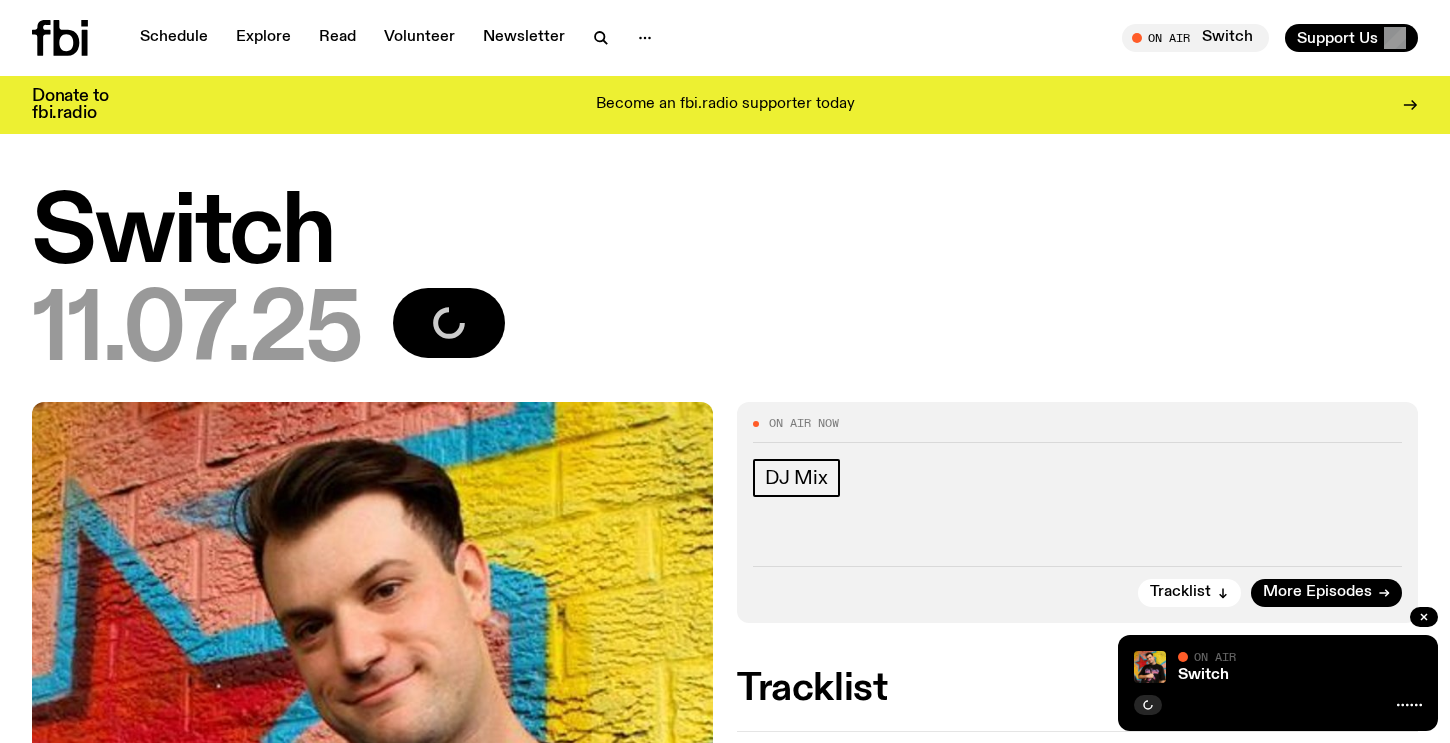 click on "Switch" at bounding box center (725, 235) 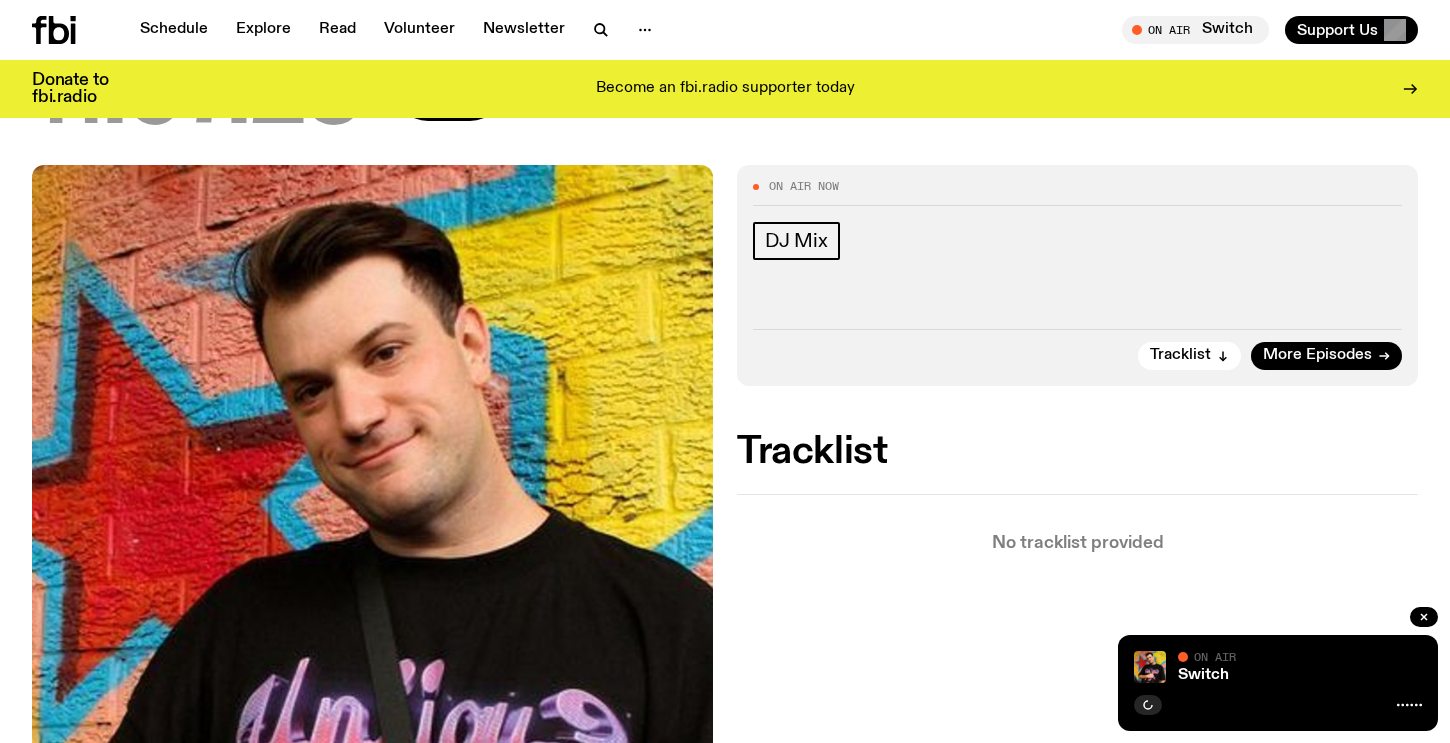 scroll, scrollTop: 6, scrollLeft: 0, axis: vertical 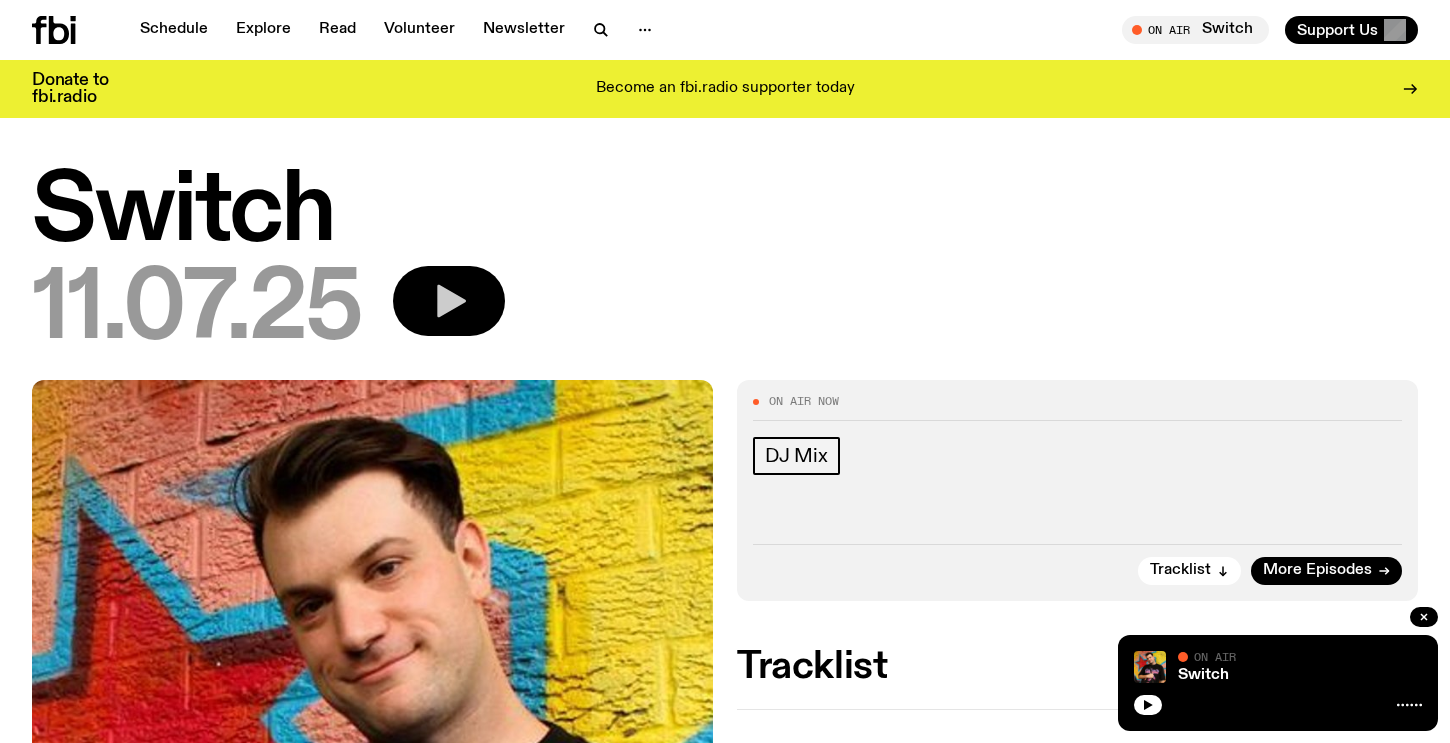 click 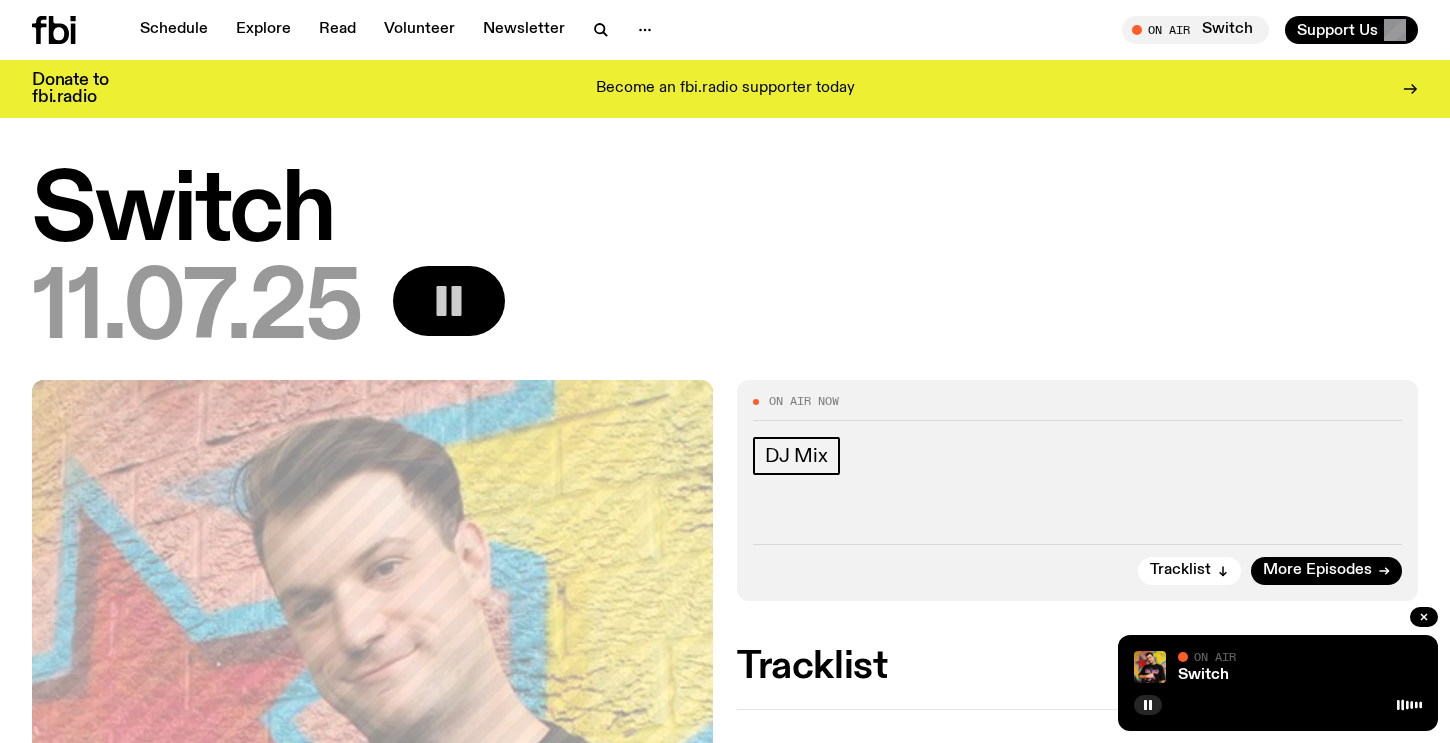 type 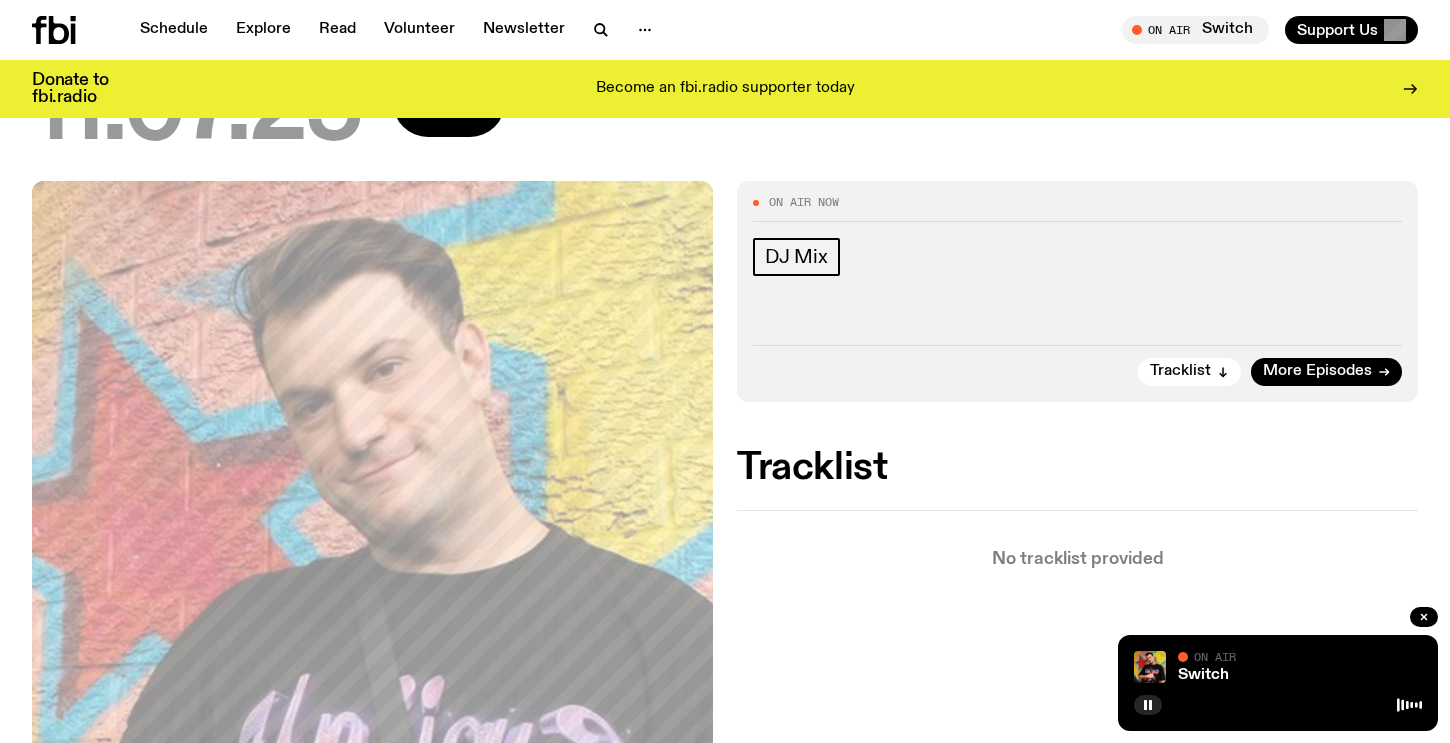 scroll, scrollTop: 0, scrollLeft: 0, axis: both 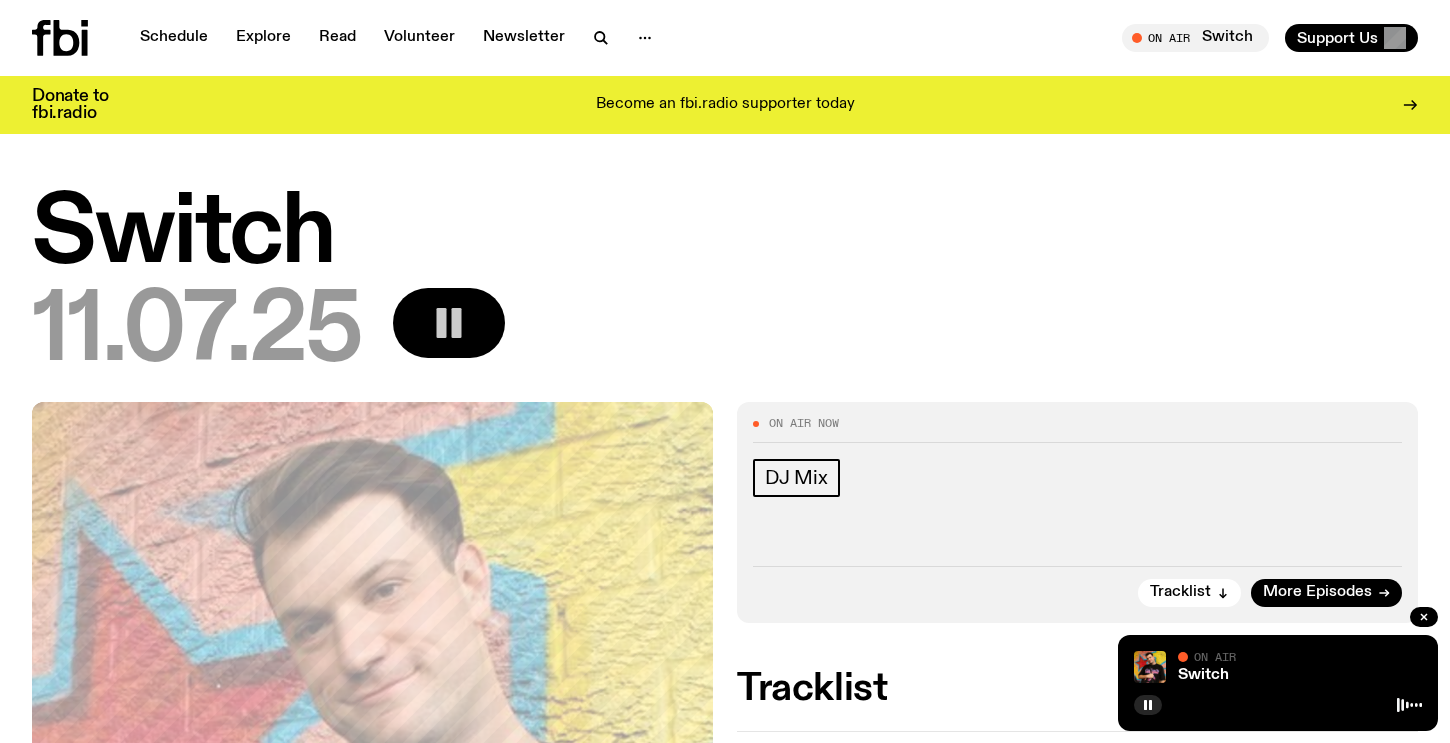 click at bounding box center (80, 38) 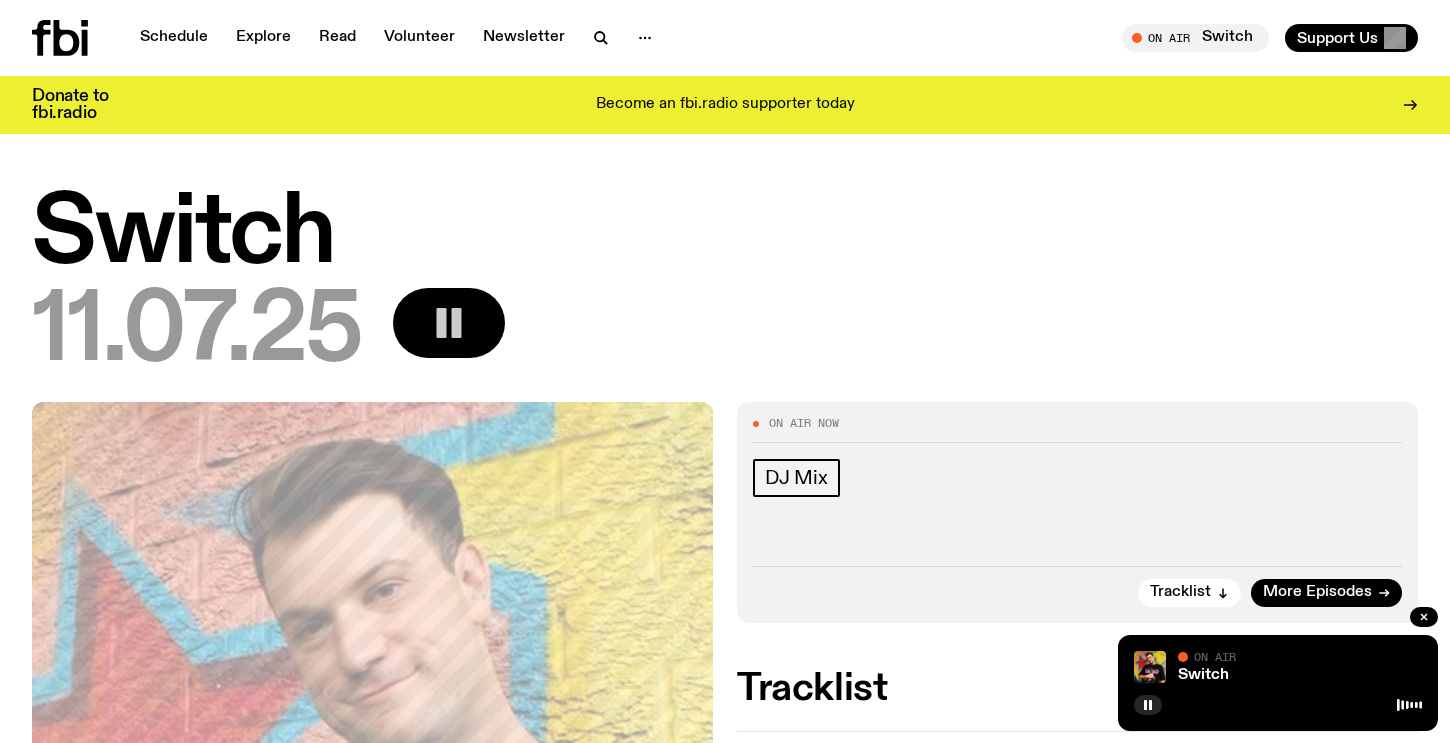 click 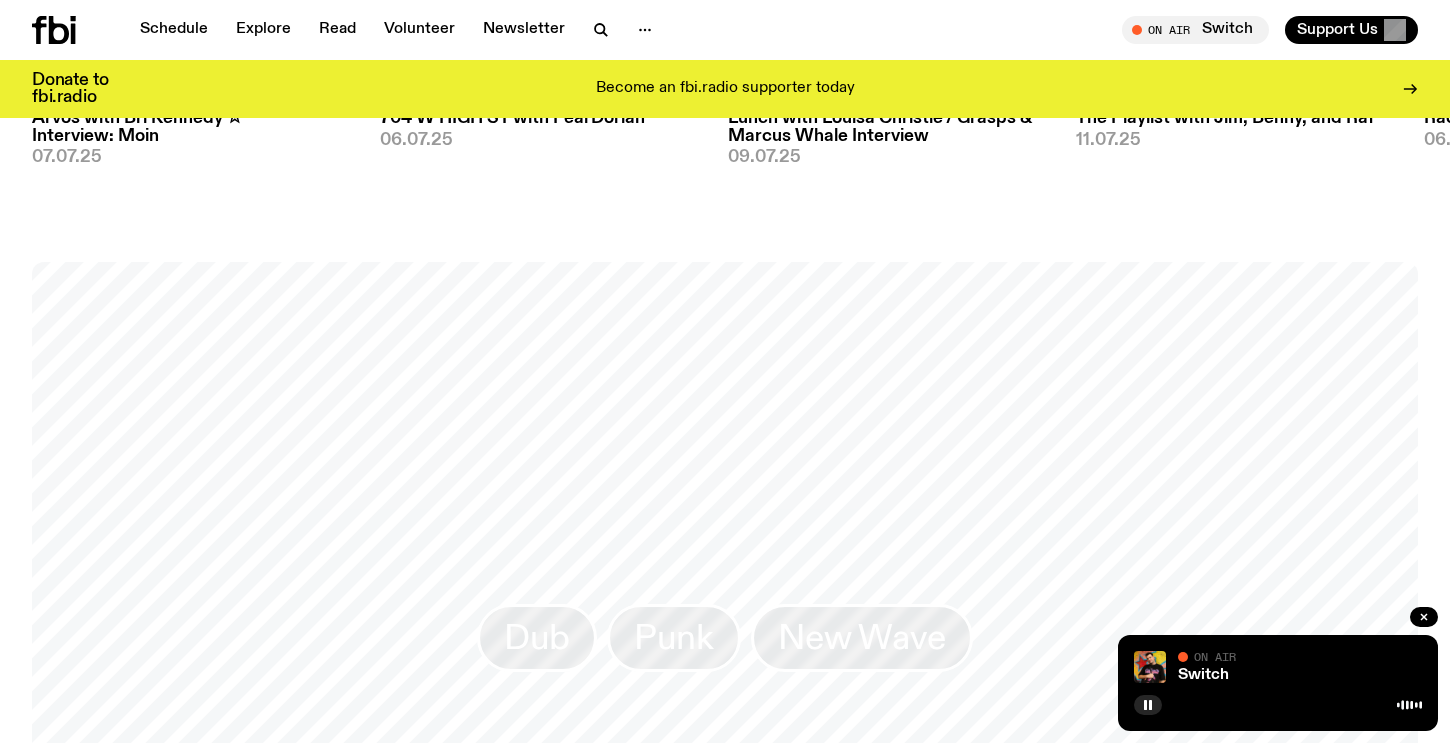 scroll, scrollTop: 922, scrollLeft: 0, axis: vertical 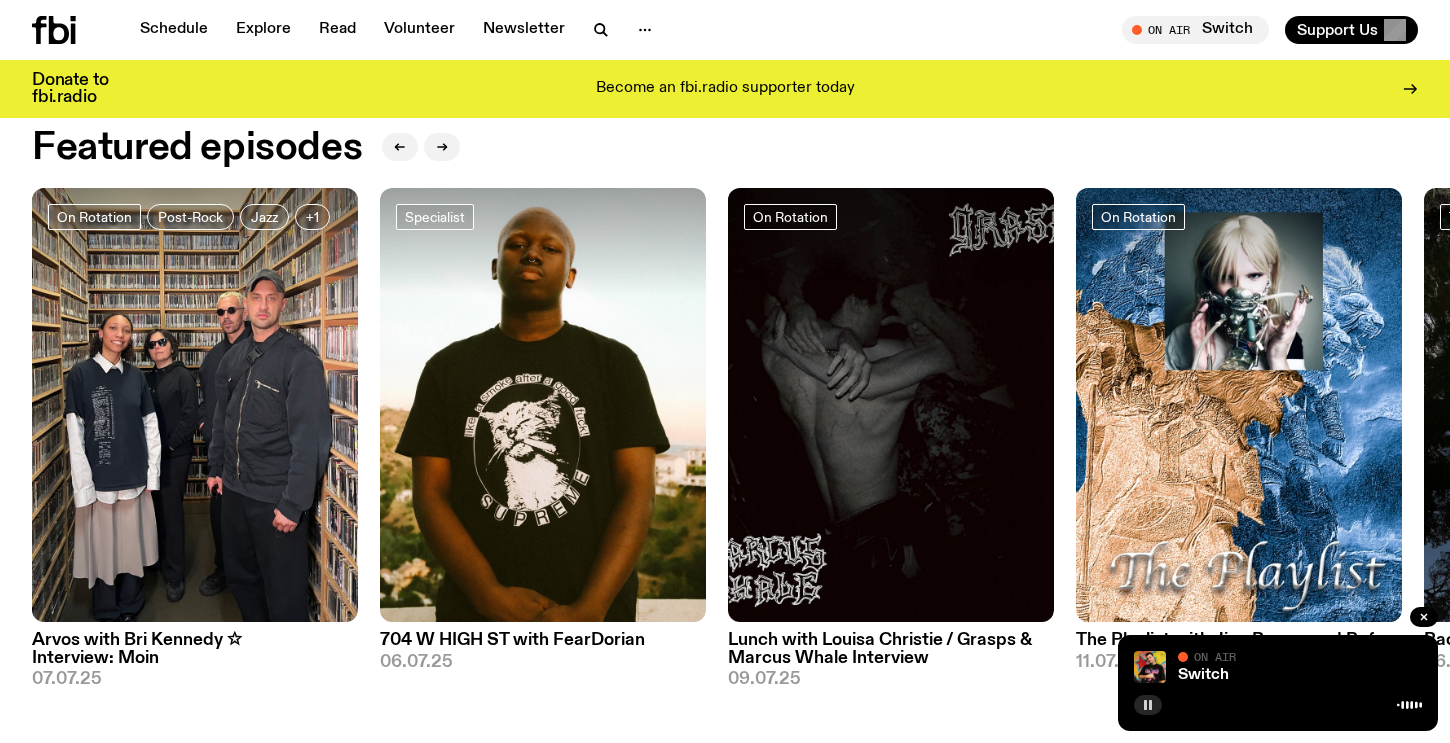 click 